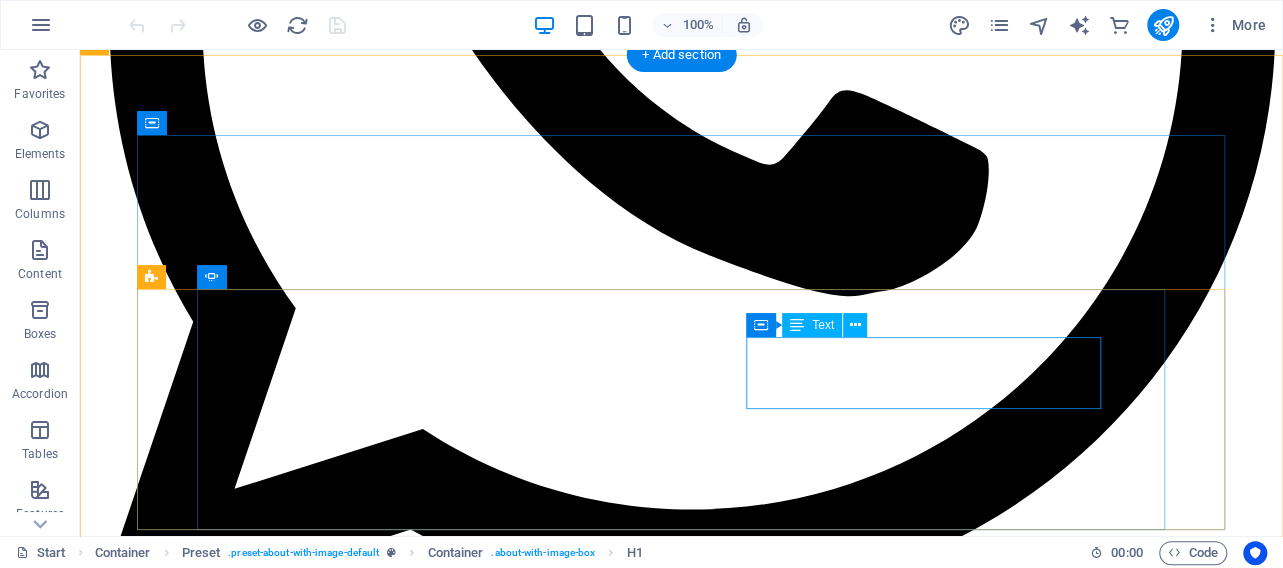 scroll, scrollTop: 4727, scrollLeft: 0, axis: vertical 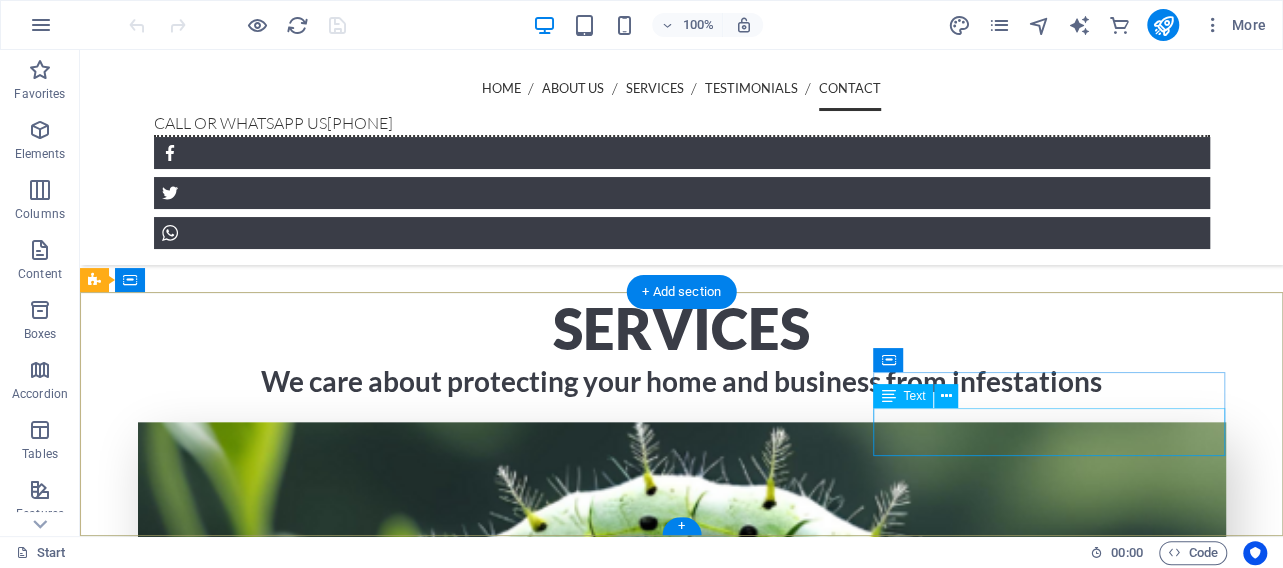 click on "info@pestcontroledddie.co.za Legal Notice  |  Privacy Policy" at bounding box center (272, 15687) 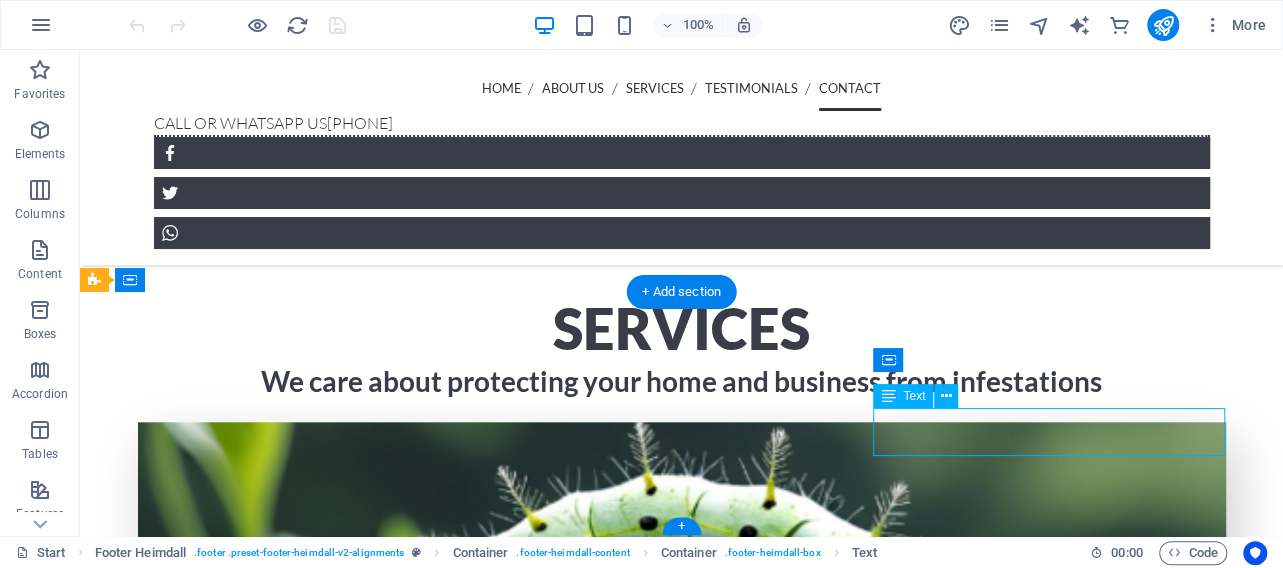 click on "info@pestcontroledddie.co.za Legal Notice  |  Privacy Policy" at bounding box center [272, 15687] 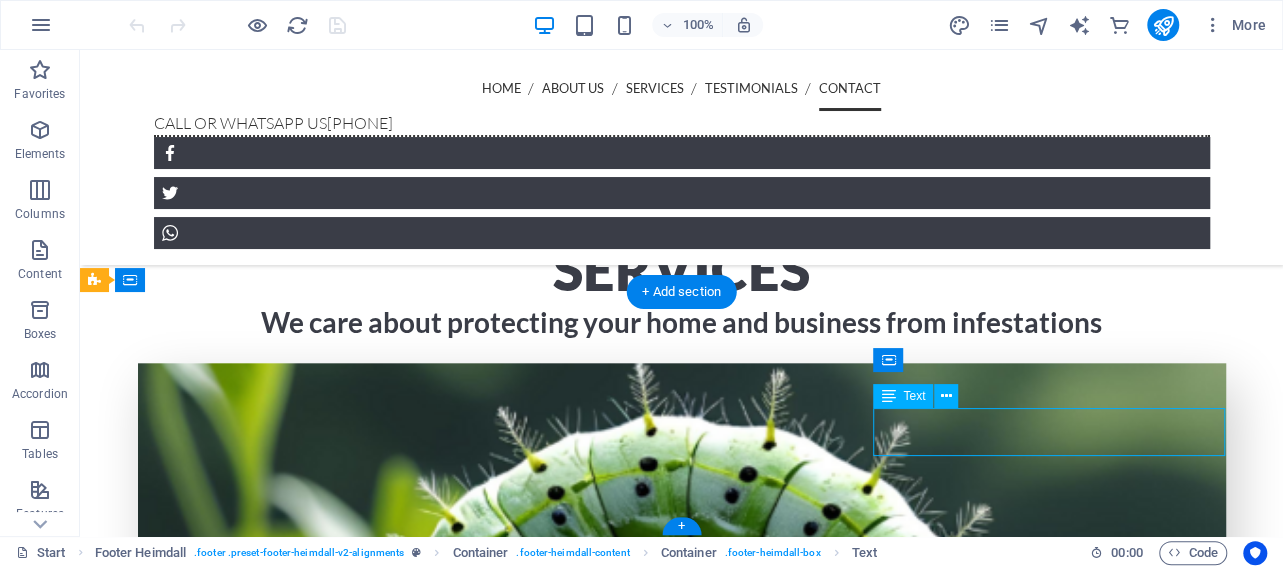 scroll, scrollTop: 4636, scrollLeft: 0, axis: vertical 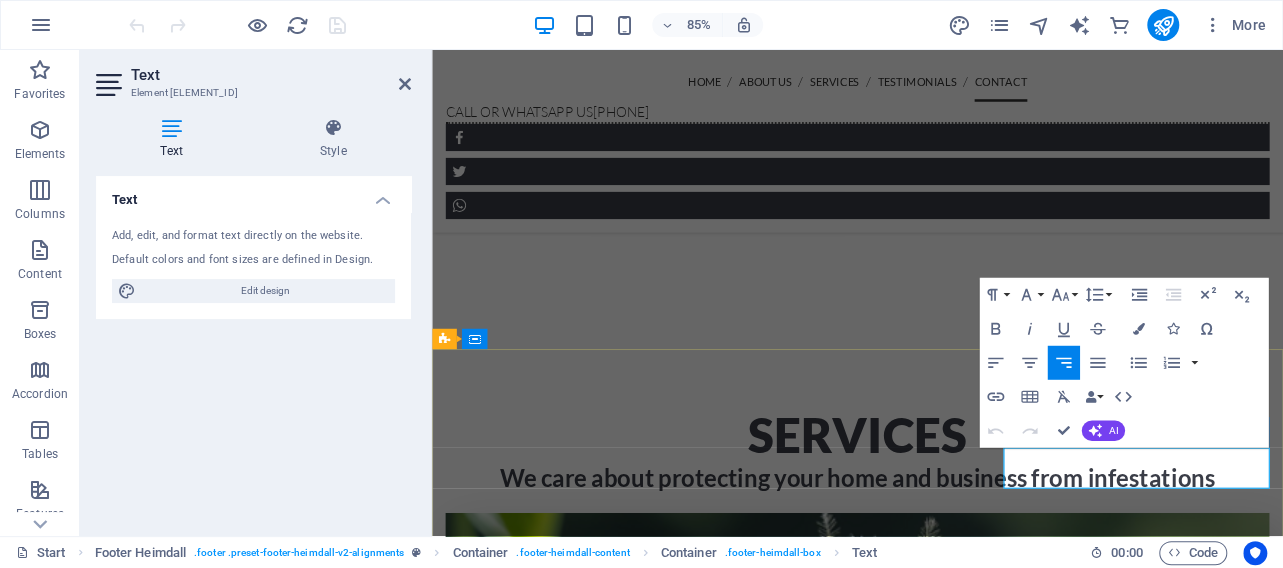 click on "info@pestcontroledddie.co.za" at bounding box center [695, 14688] 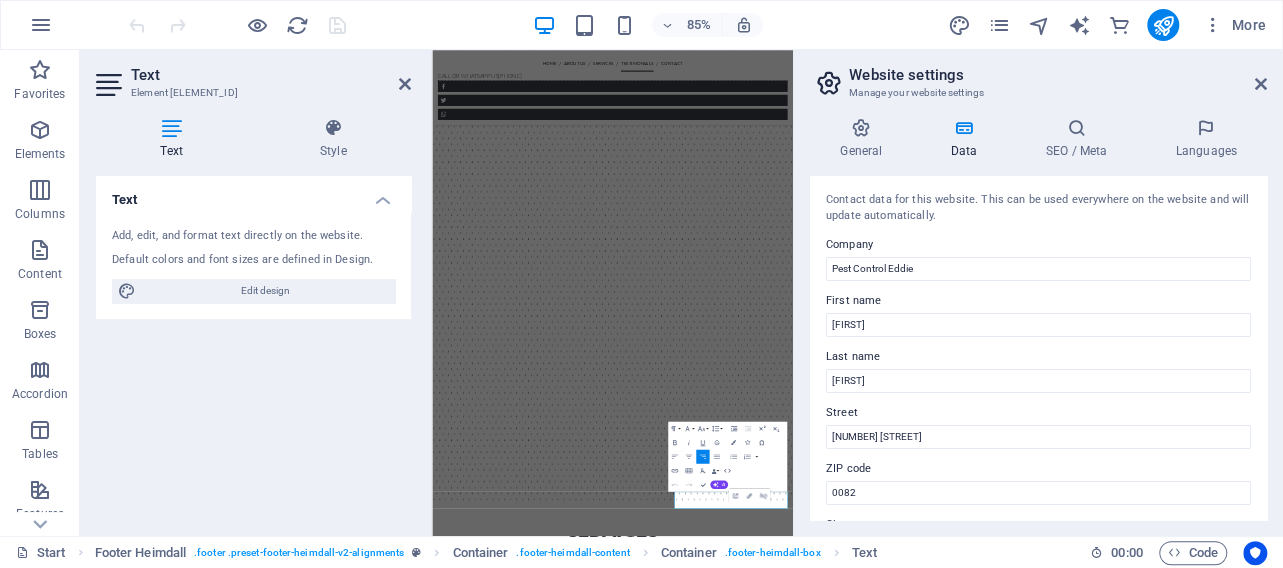 scroll, scrollTop: 4551, scrollLeft: 0, axis: vertical 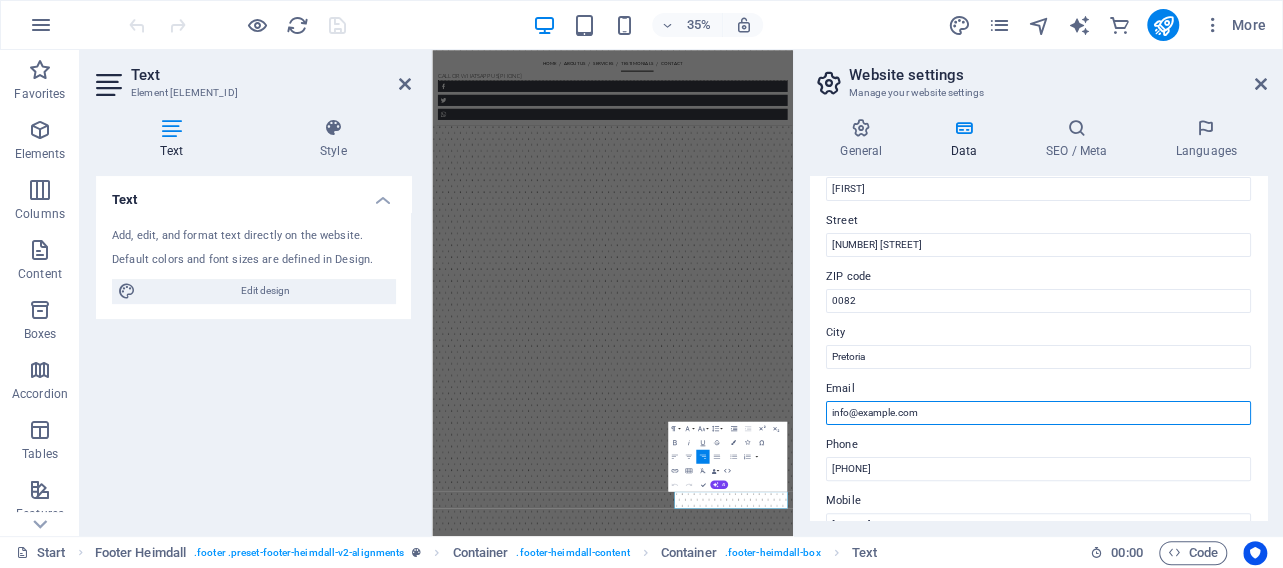 drag, startPoint x: 921, startPoint y: 413, endPoint x: 963, endPoint y: 475, distance: 74.88658 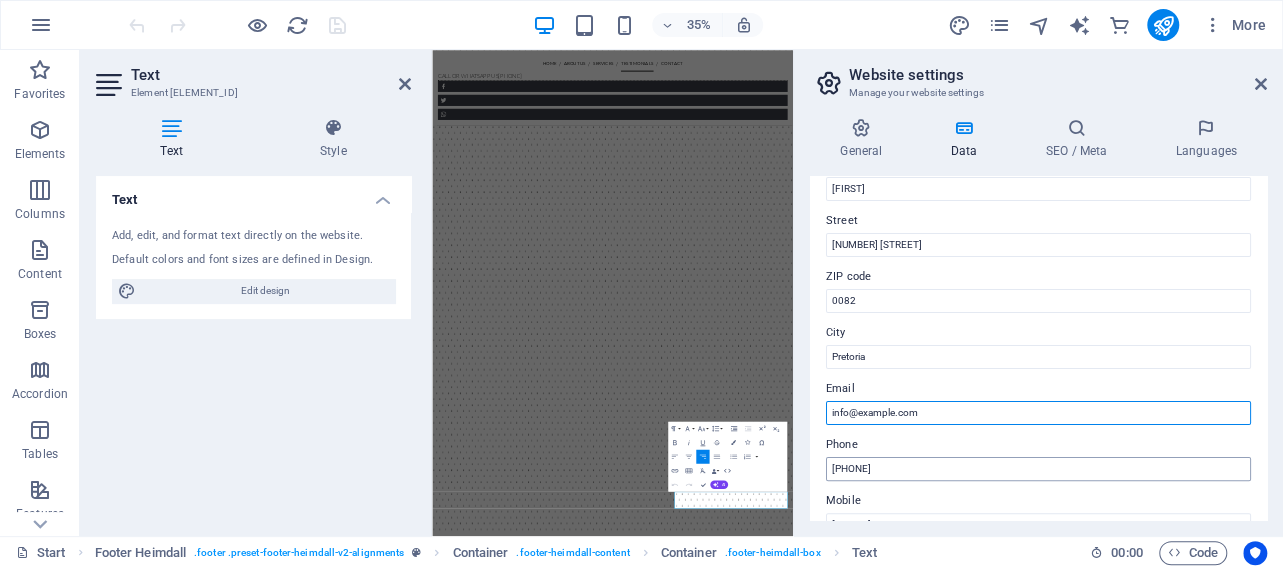 click on "info@pestcontroledddie.co.za" at bounding box center [1038, 413] 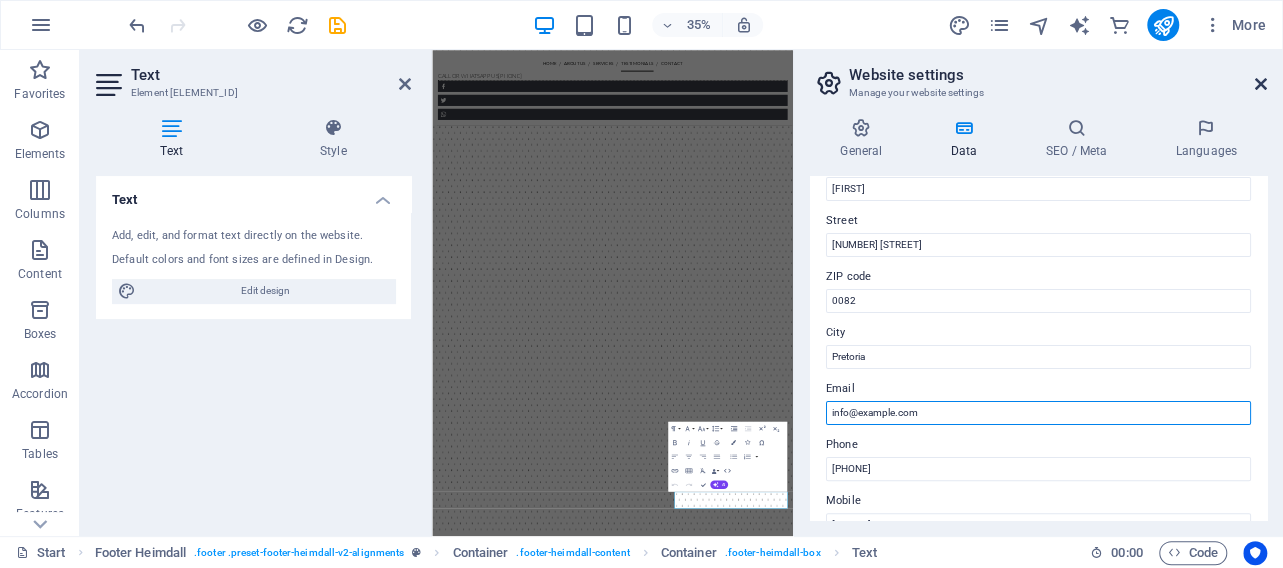 type on "[EMAIL]" 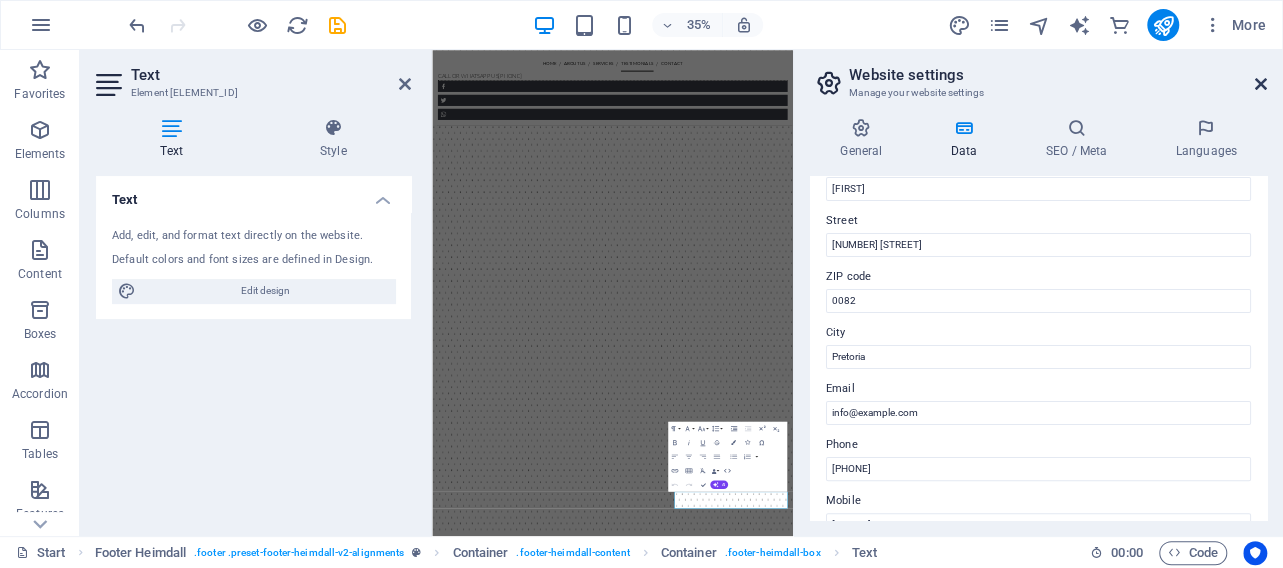 click at bounding box center (1261, 84) 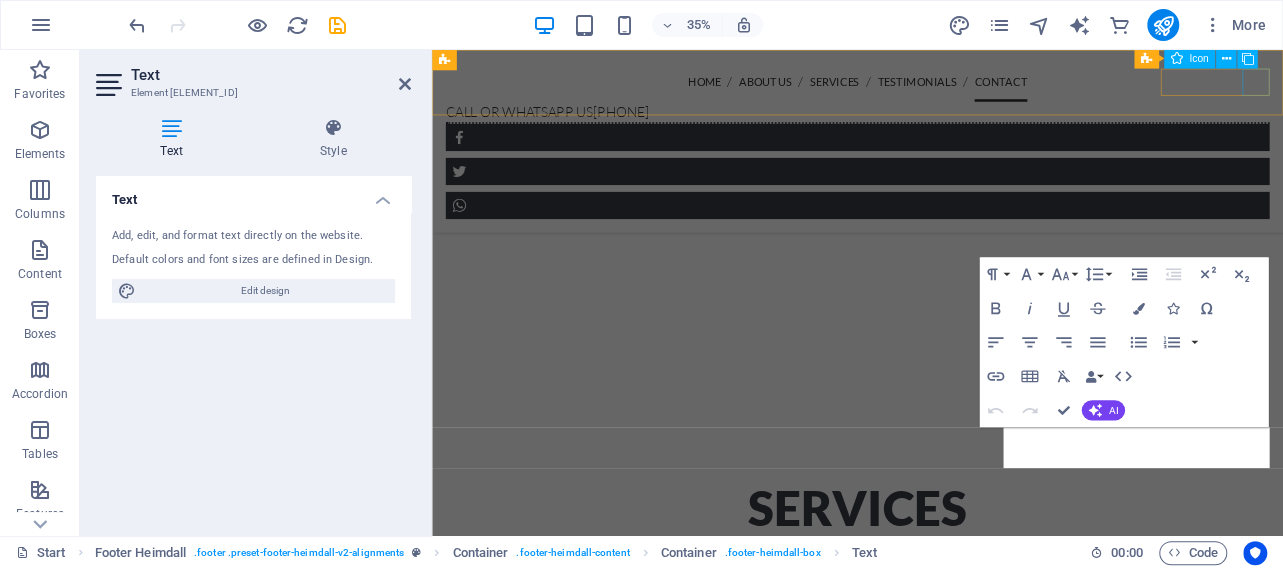 scroll, scrollTop: 4660, scrollLeft: 0, axis: vertical 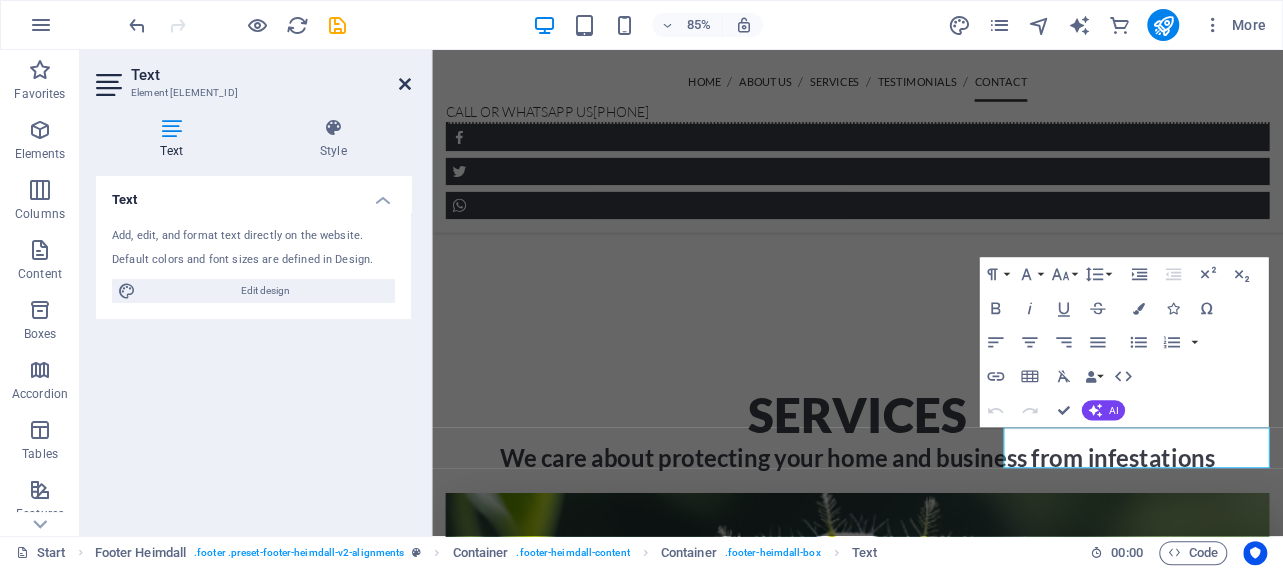 click at bounding box center (405, 84) 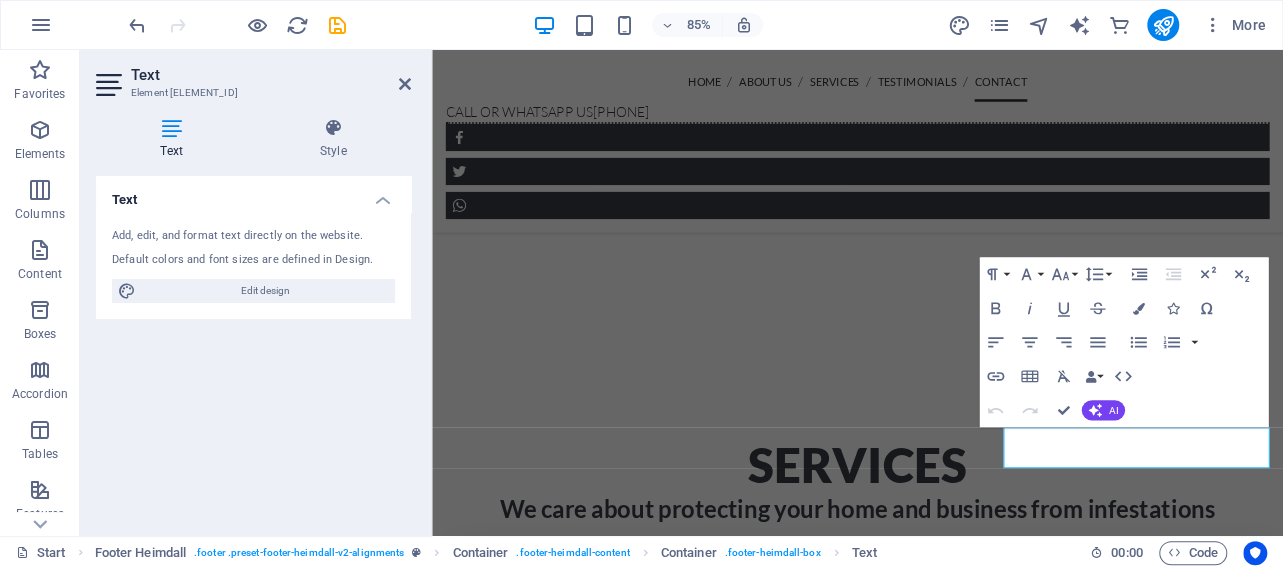 scroll, scrollTop: 4665, scrollLeft: 0, axis: vertical 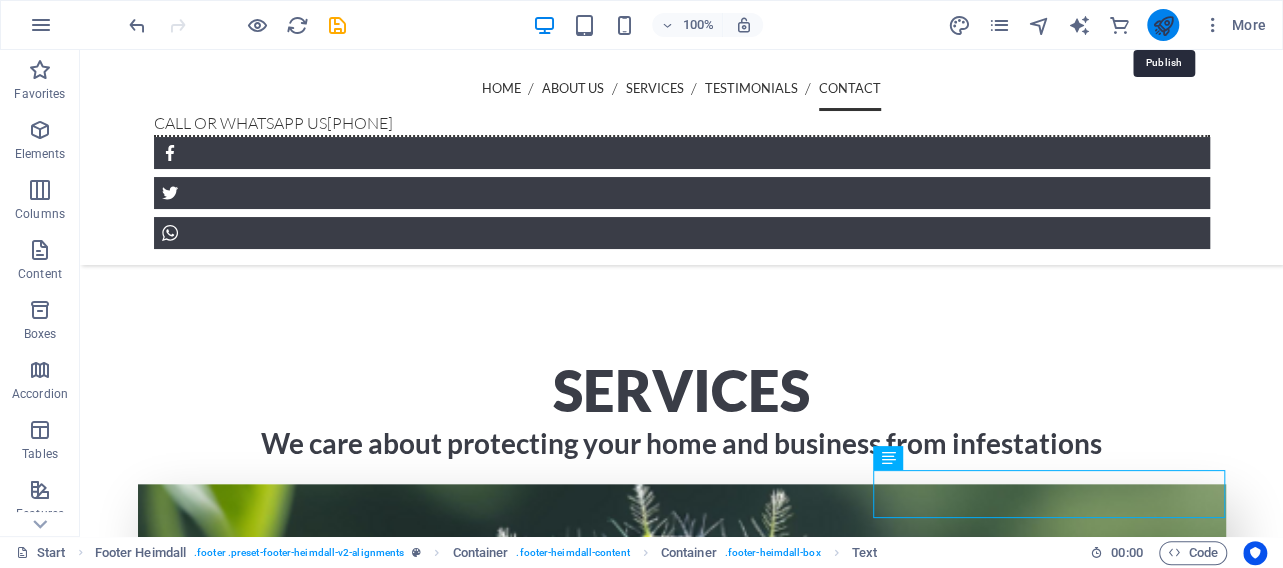 click at bounding box center [1162, 25] 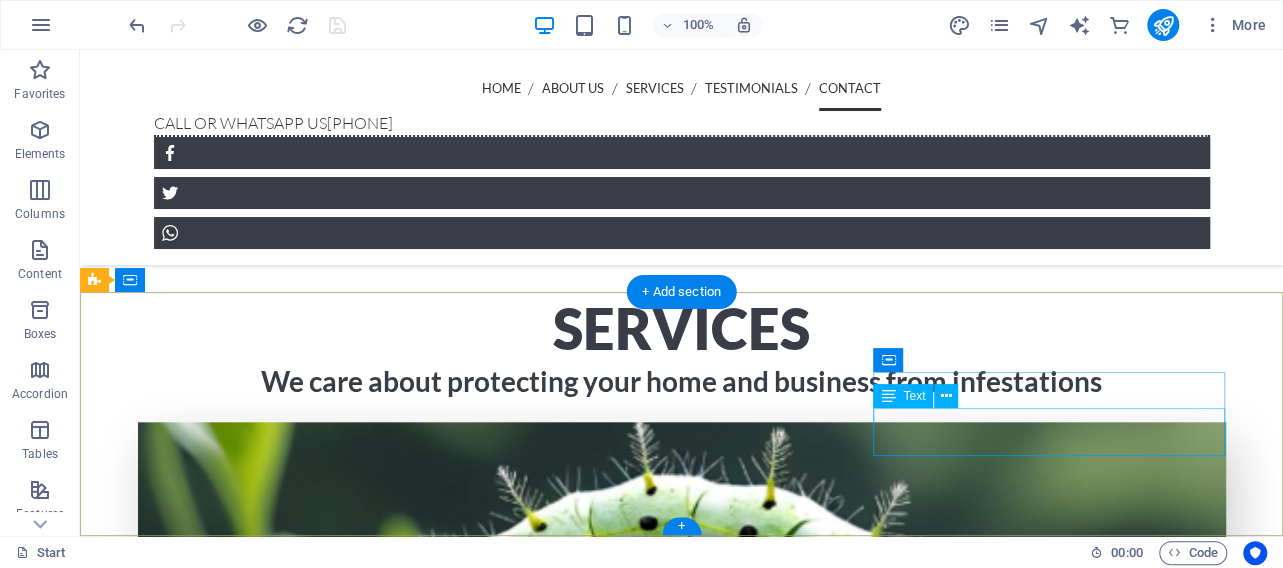 scroll, scrollTop: 4623, scrollLeft: 0, axis: vertical 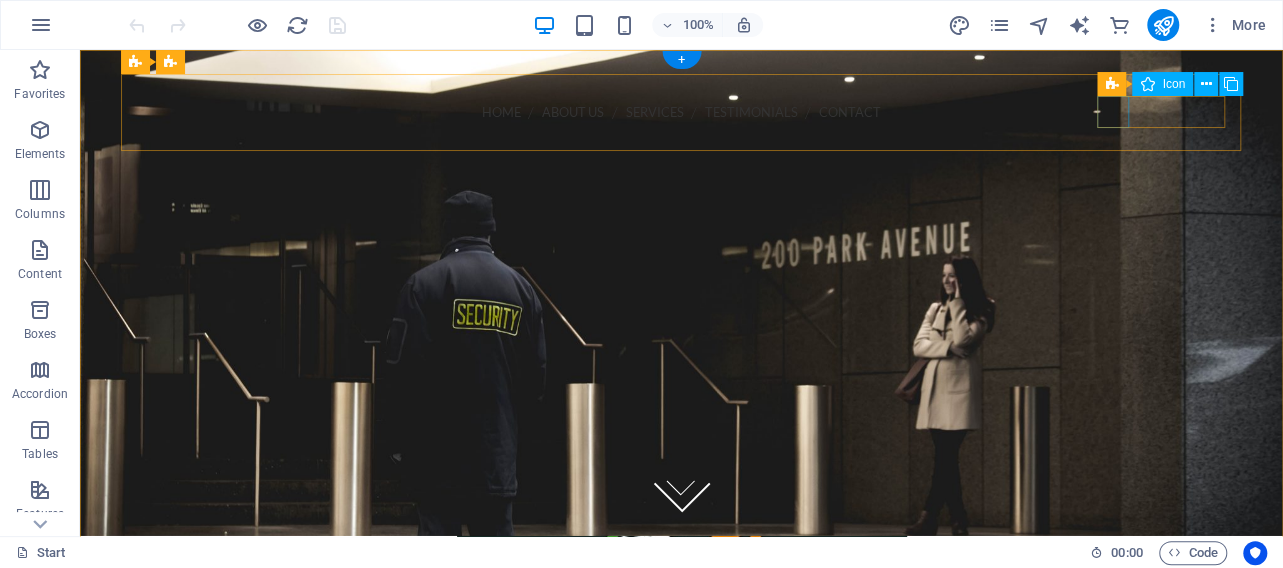 click at bounding box center [682, 177] 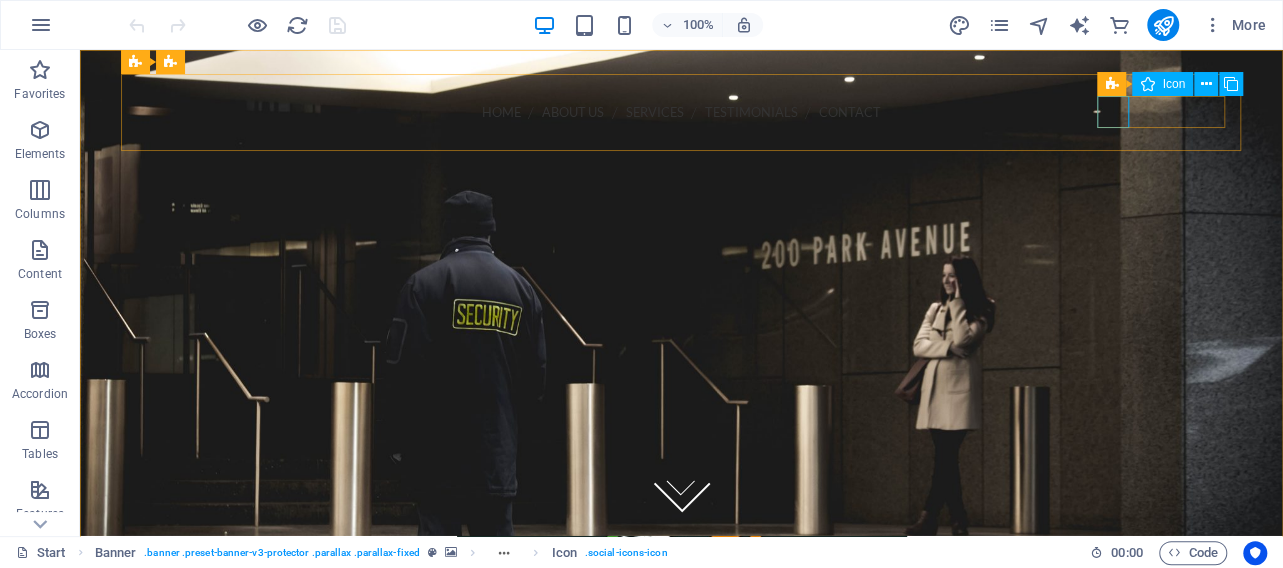 click on "Icon" at bounding box center [1173, 84] 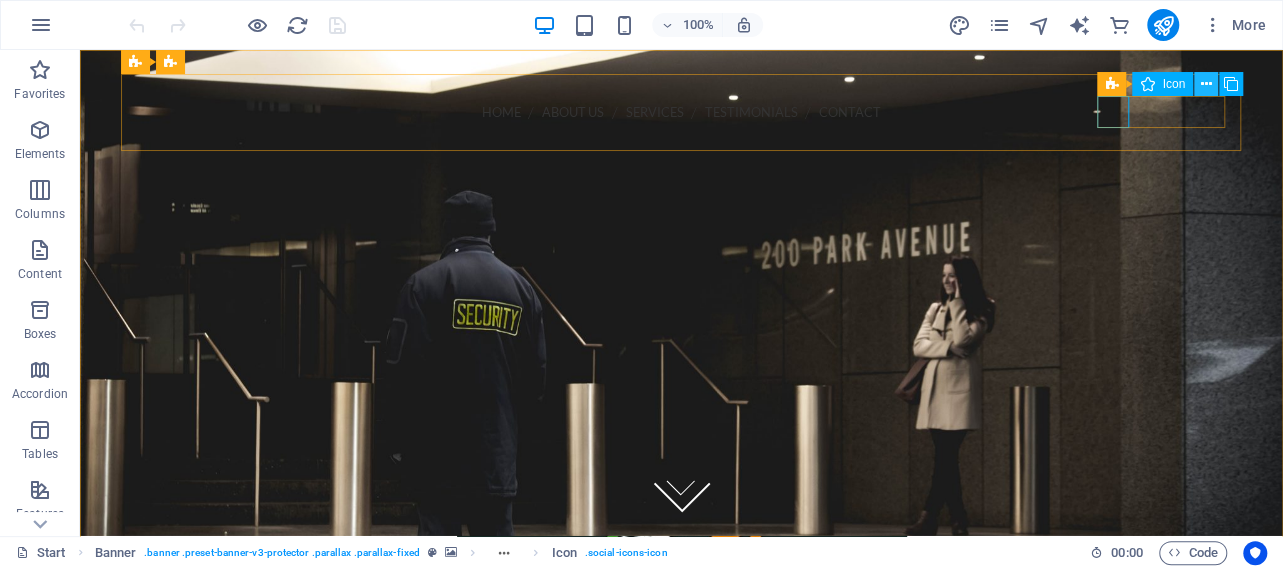 click at bounding box center [1206, 84] 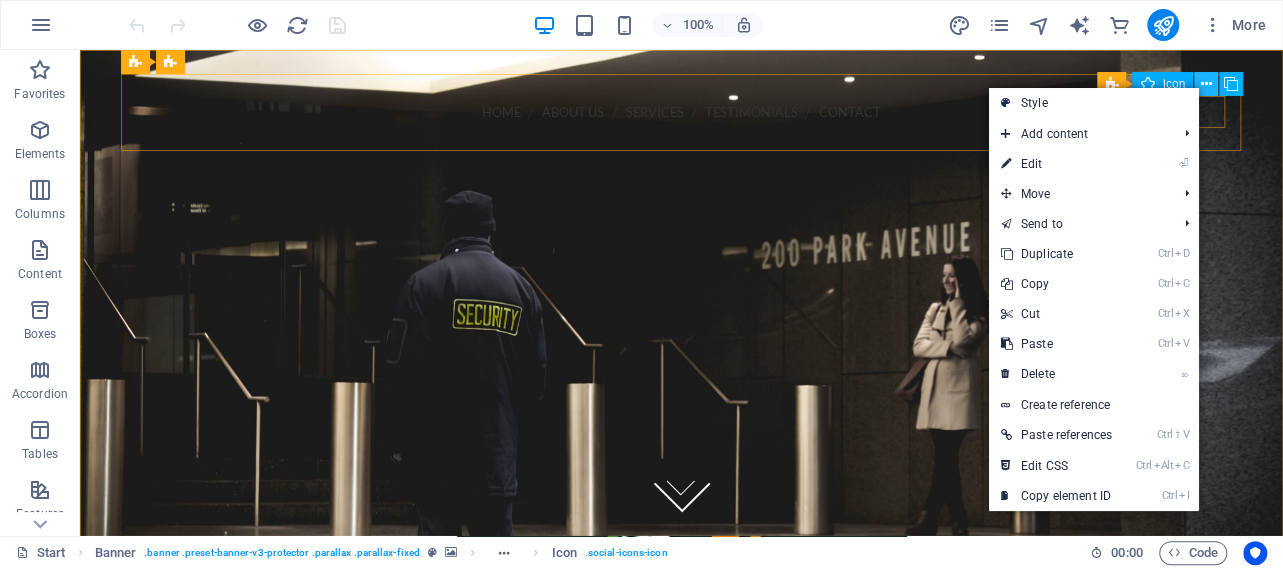 click at bounding box center (1206, 84) 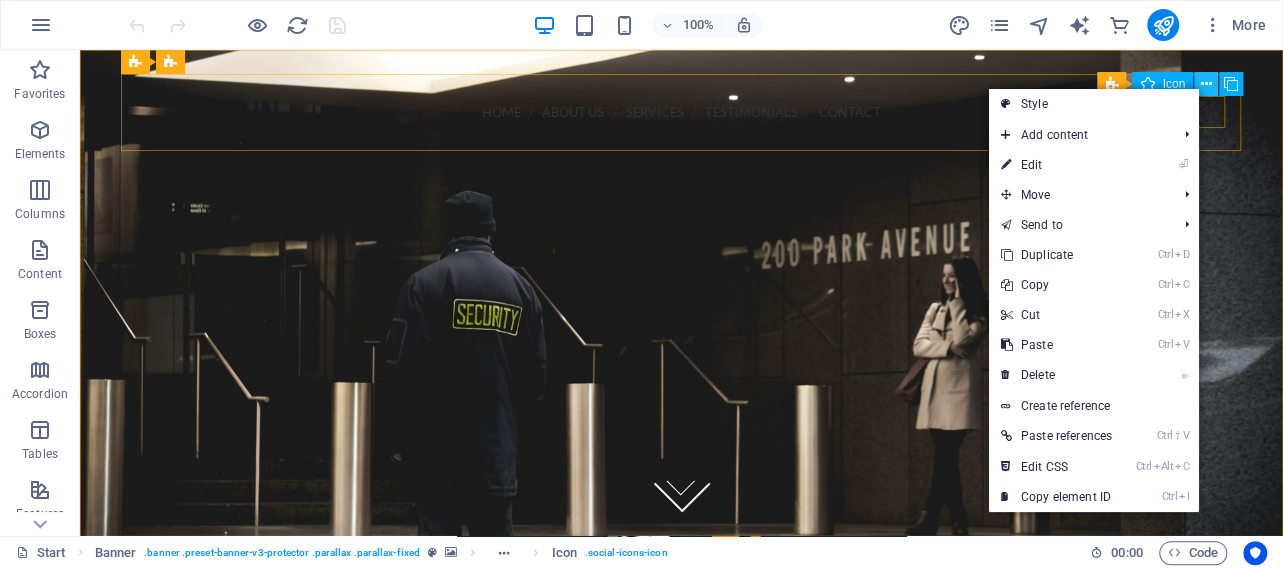 click at bounding box center [1206, 84] 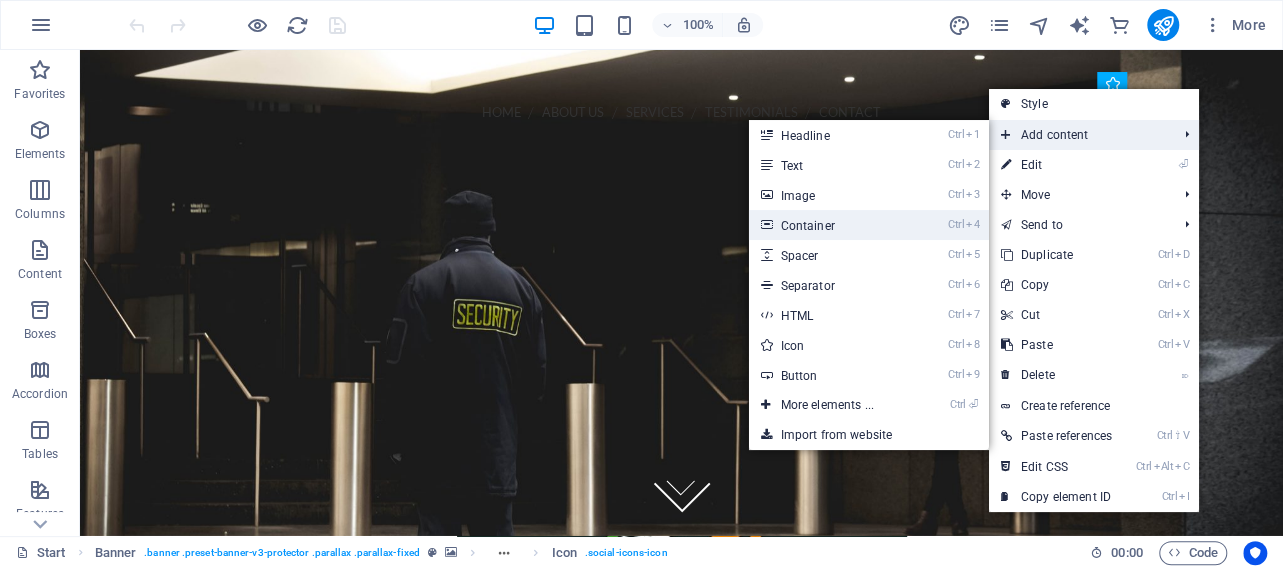 click on "Ctrl 4  Container" at bounding box center [868, 225] 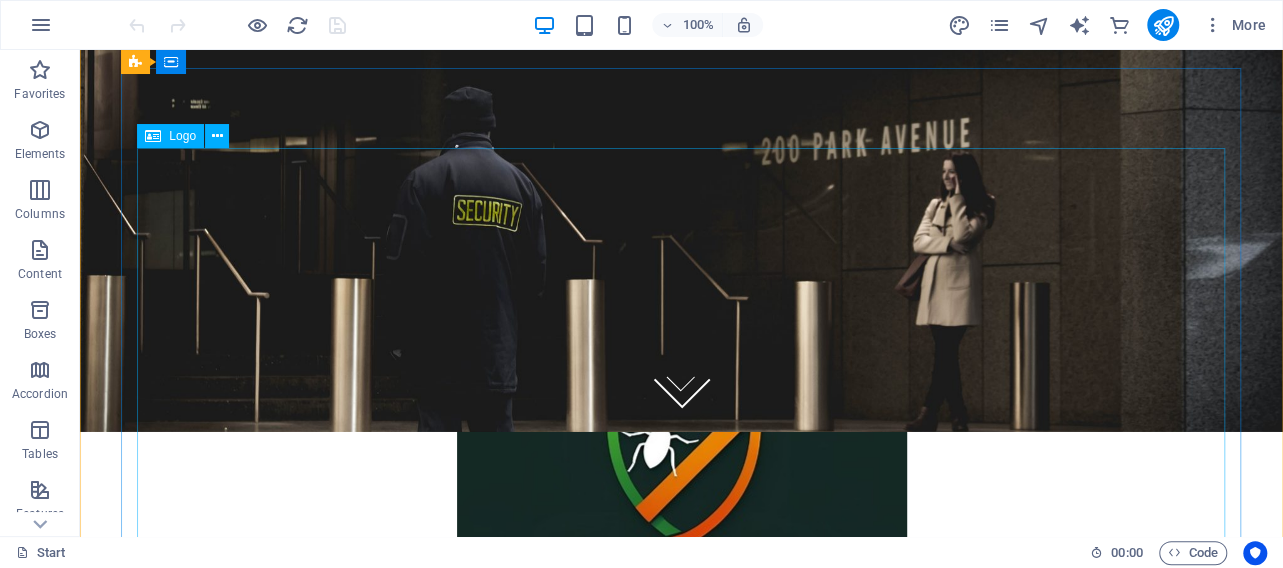 scroll, scrollTop: 0, scrollLeft: 0, axis: both 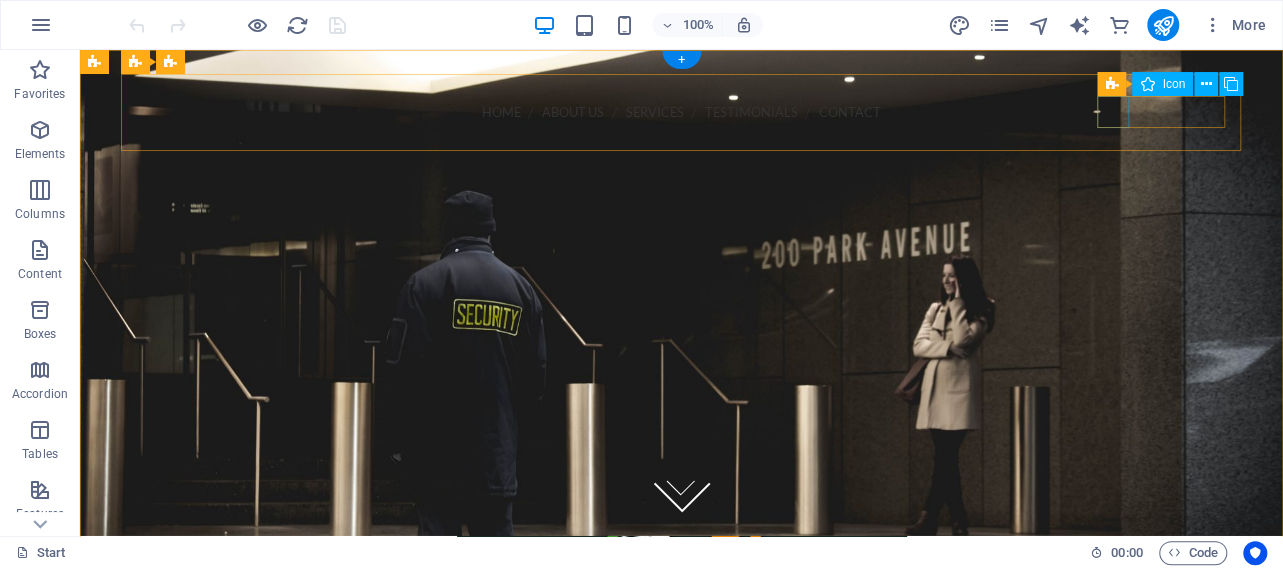 click at bounding box center (682, 177) 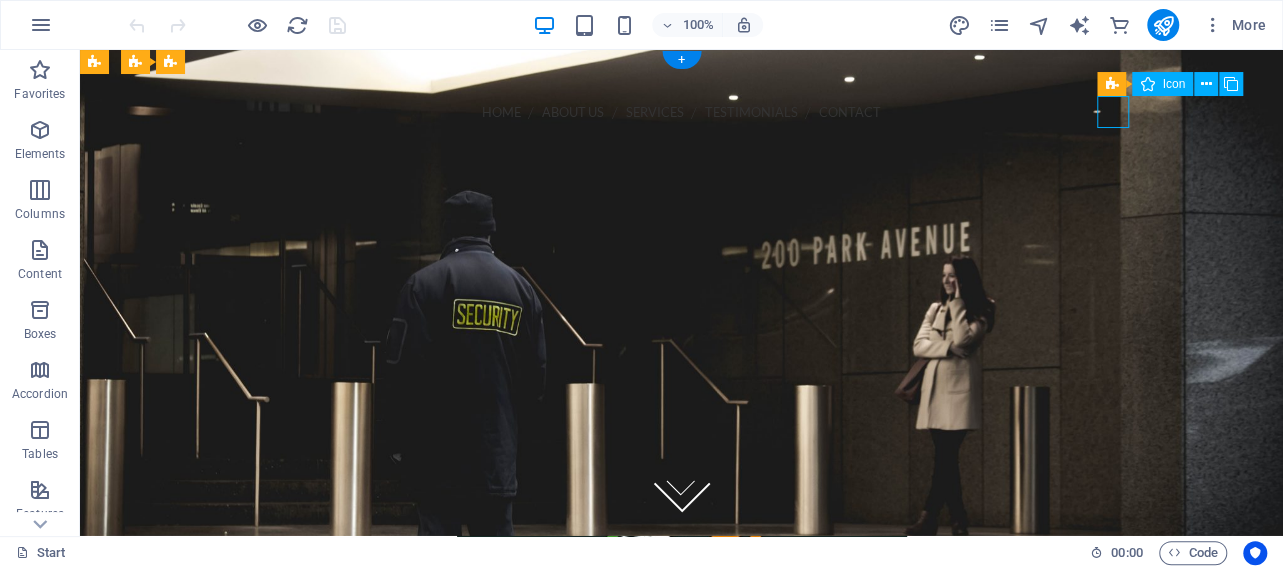 click at bounding box center (682, 177) 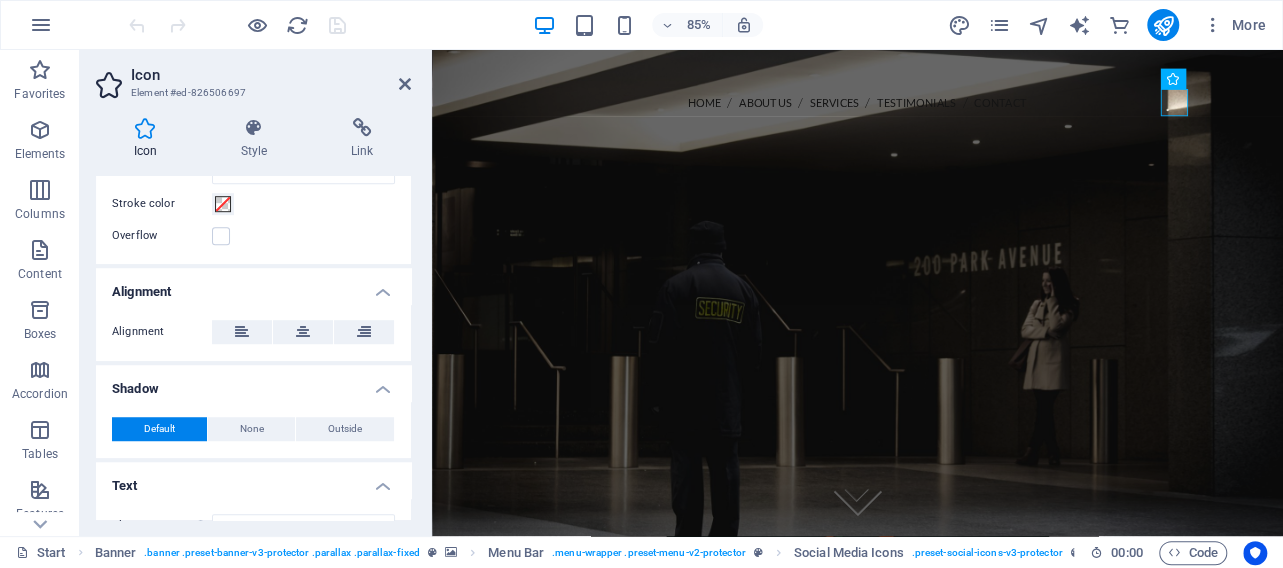scroll, scrollTop: 702, scrollLeft: 0, axis: vertical 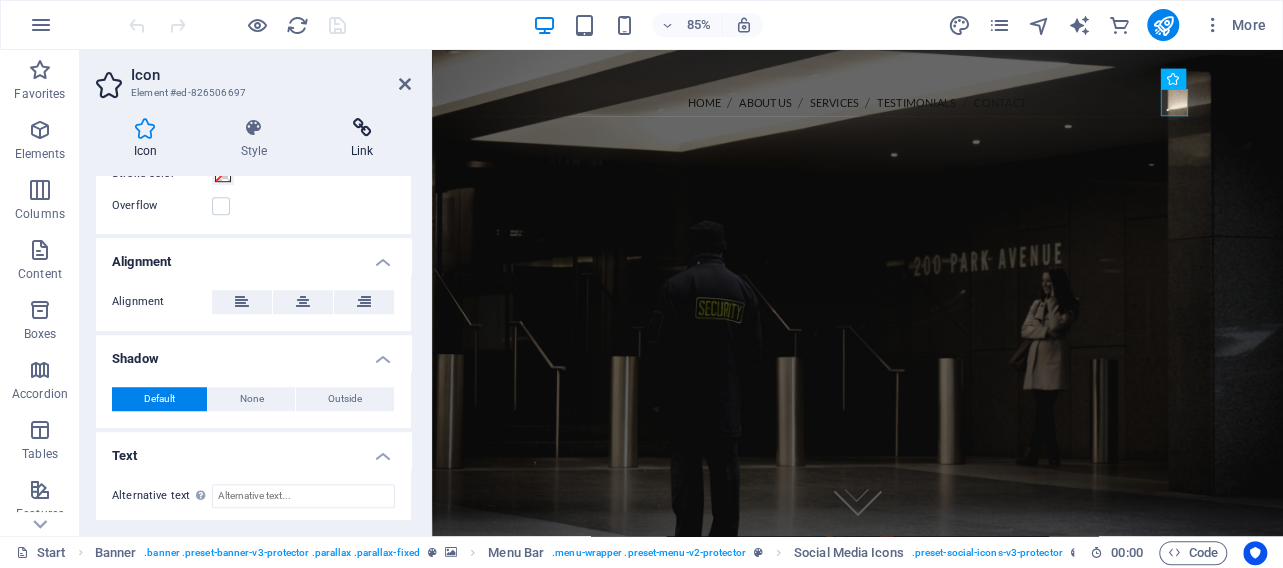 click on "Link" at bounding box center (362, 139) 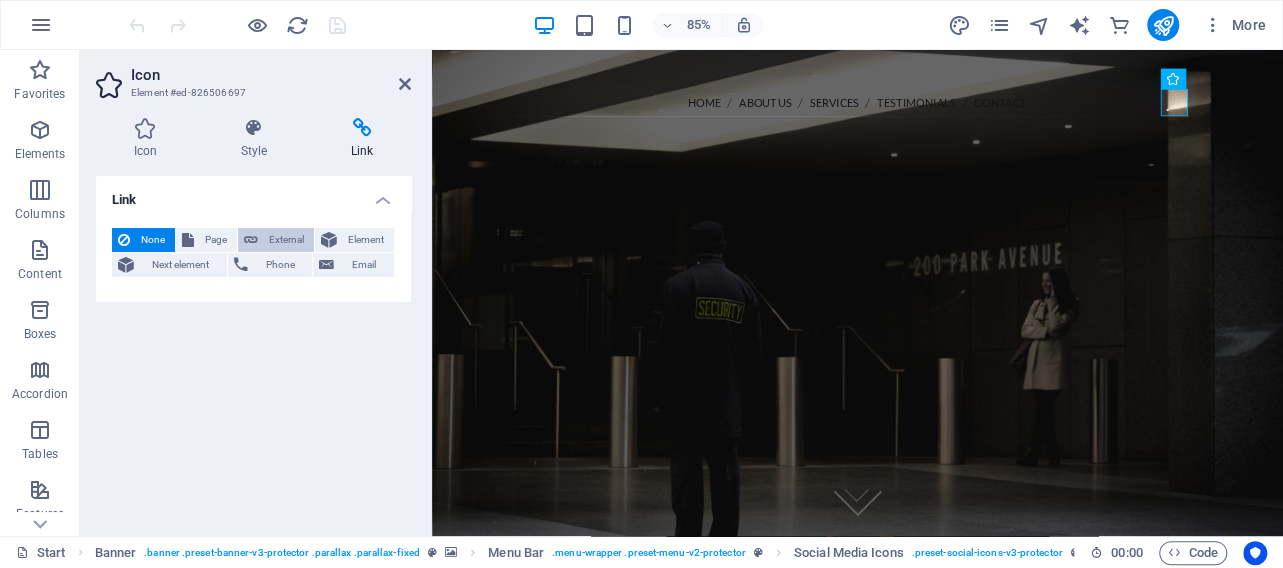 click on "External" at bounding box center [286, 240] 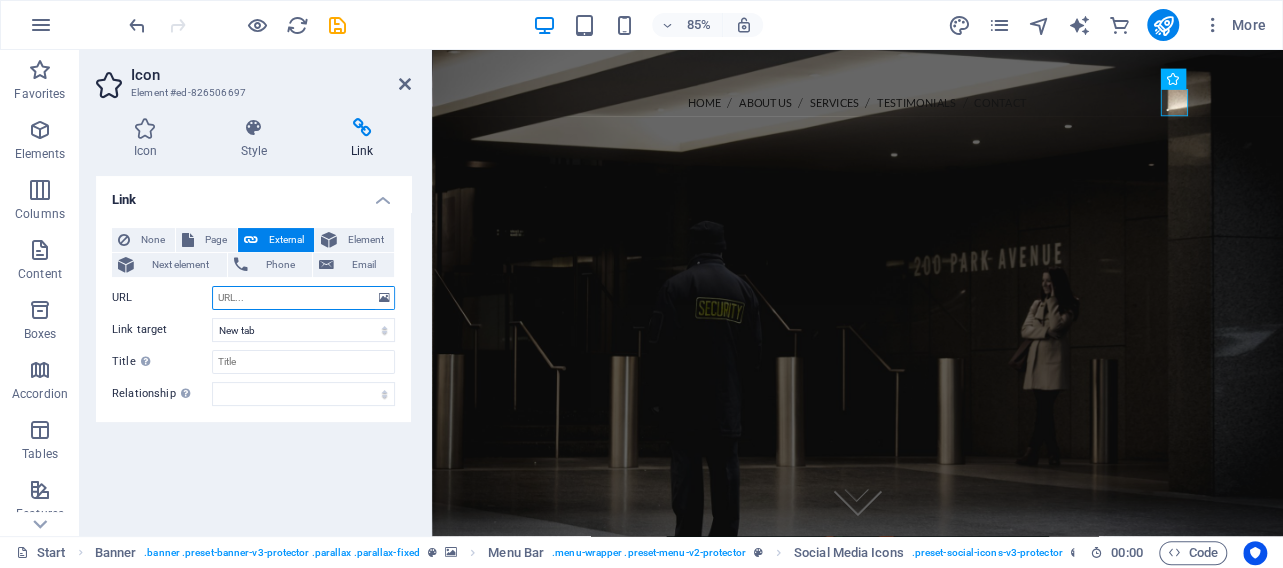 paste on "https://www.facebook.com/profile.php?id=61579195465257" 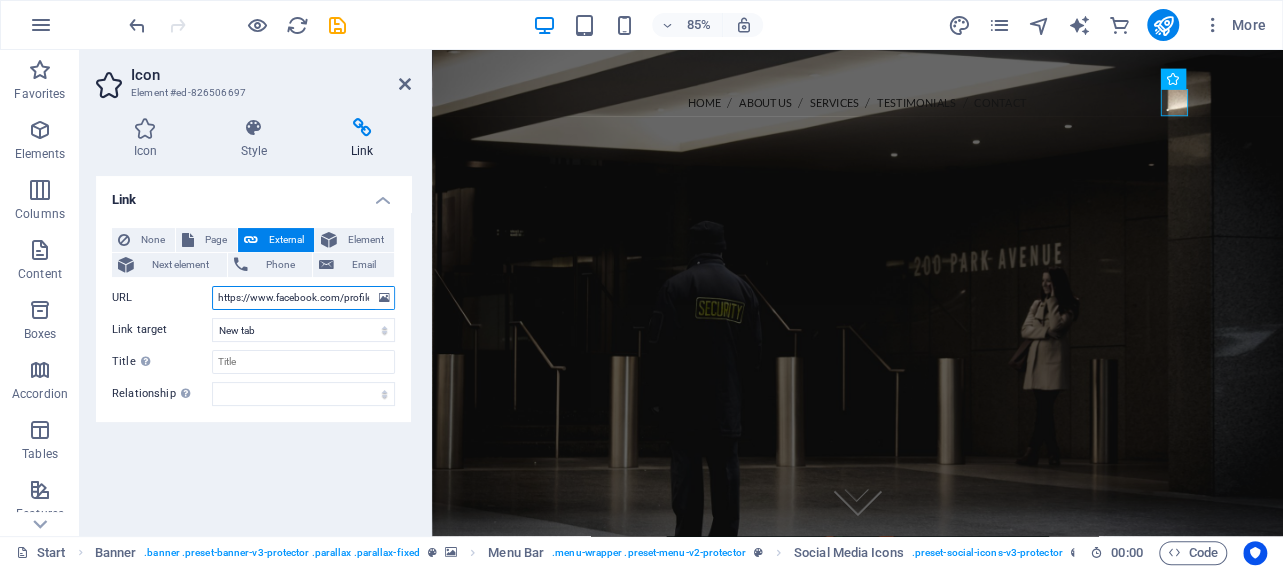 scroll, scrollTop: 0, scrollLeft: 117, axis: horizontal 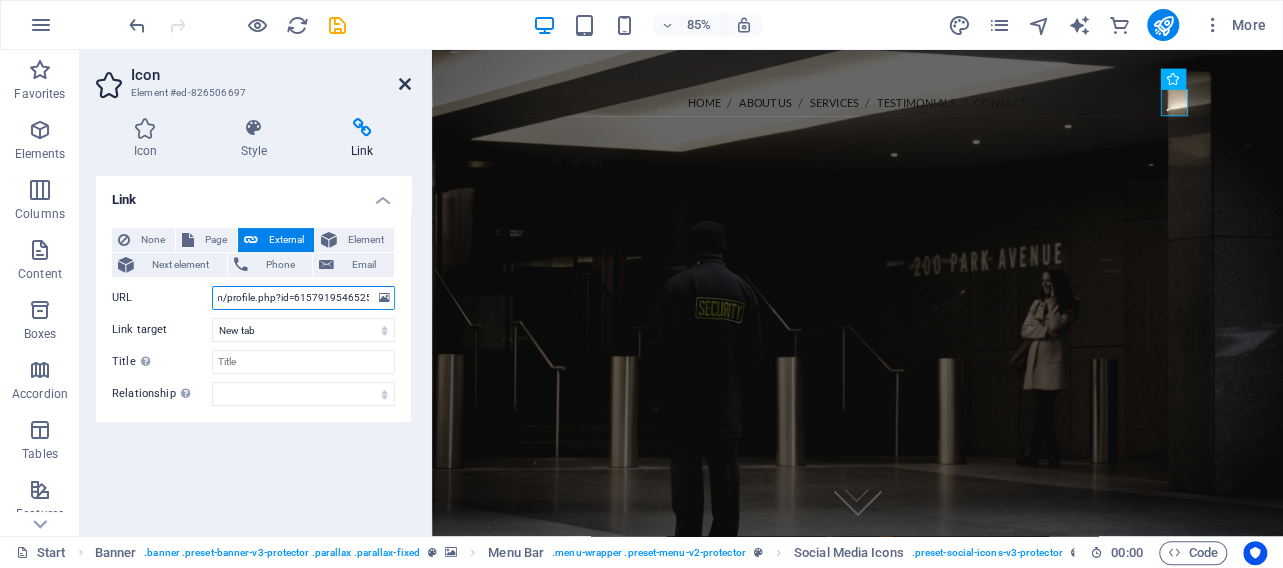 type on "https://www.facebook.com/profile.php?id=61579195465257" 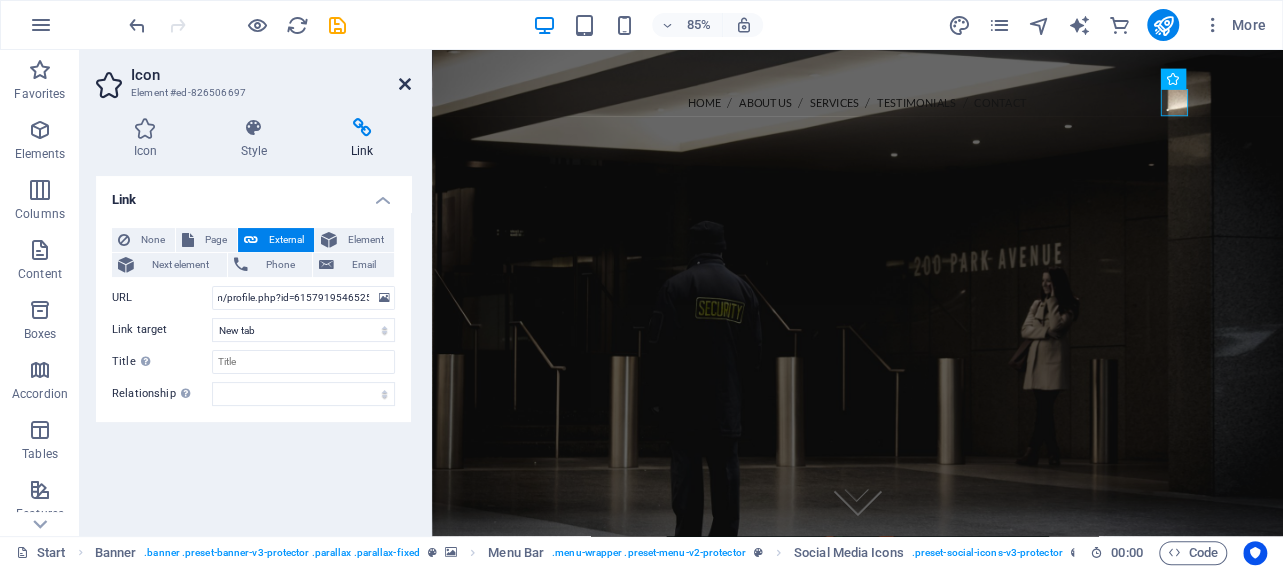click at bounding box center [405, 84] 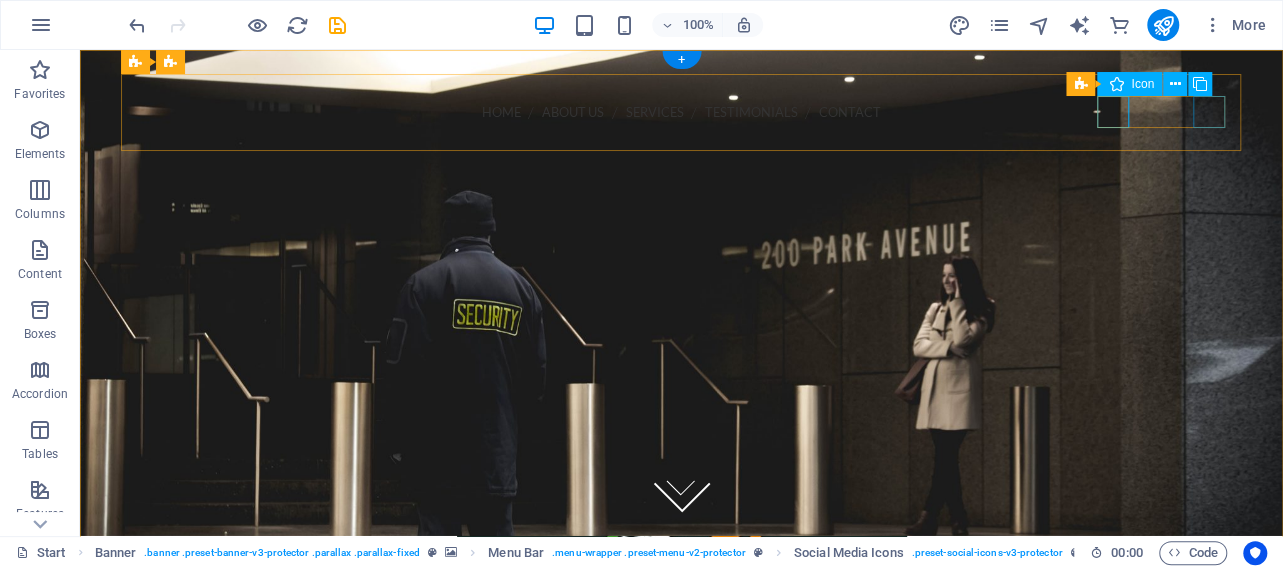 click at bounding box center (682, 257) 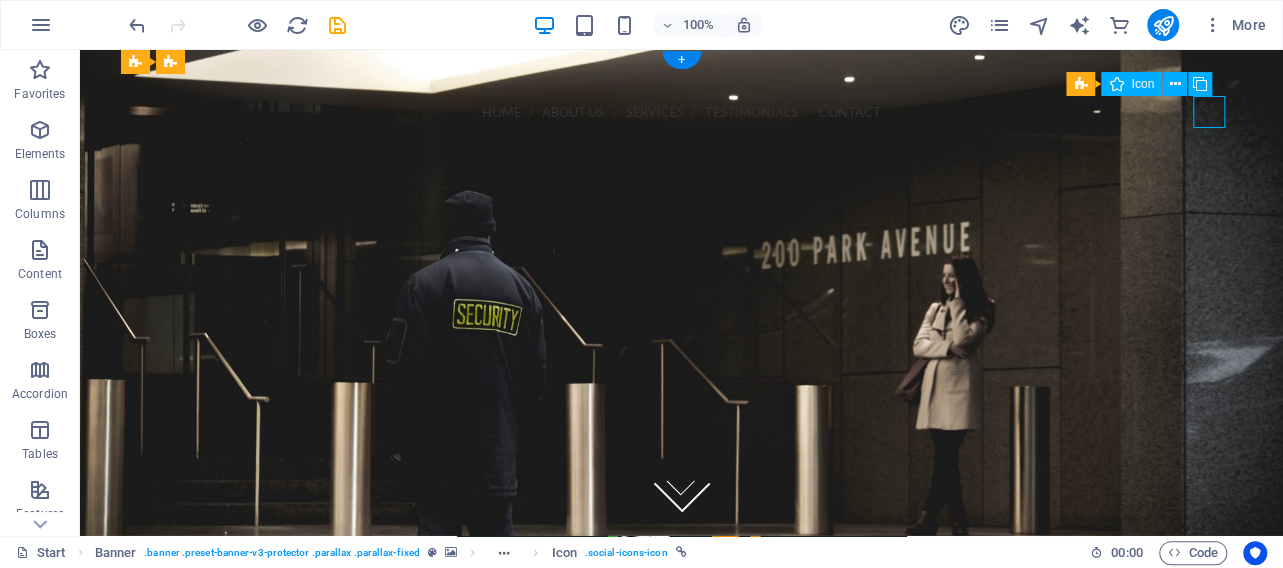 click at bounding box center [682, 257] 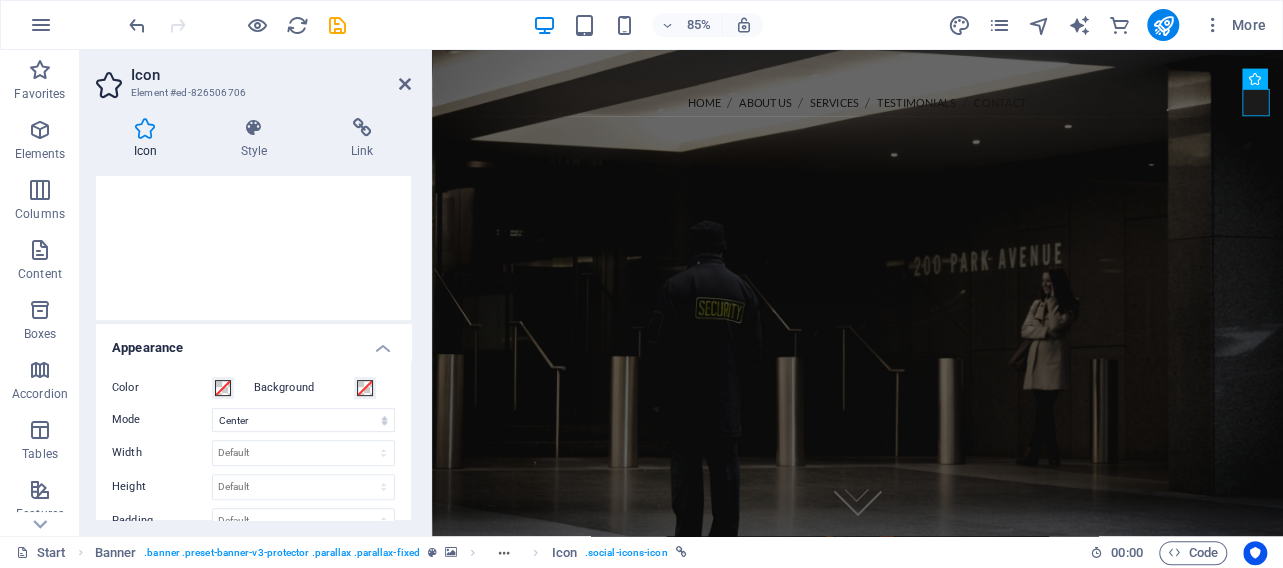 scroll, scrollTop: 576, scrollLeft: 0, axis: vertical 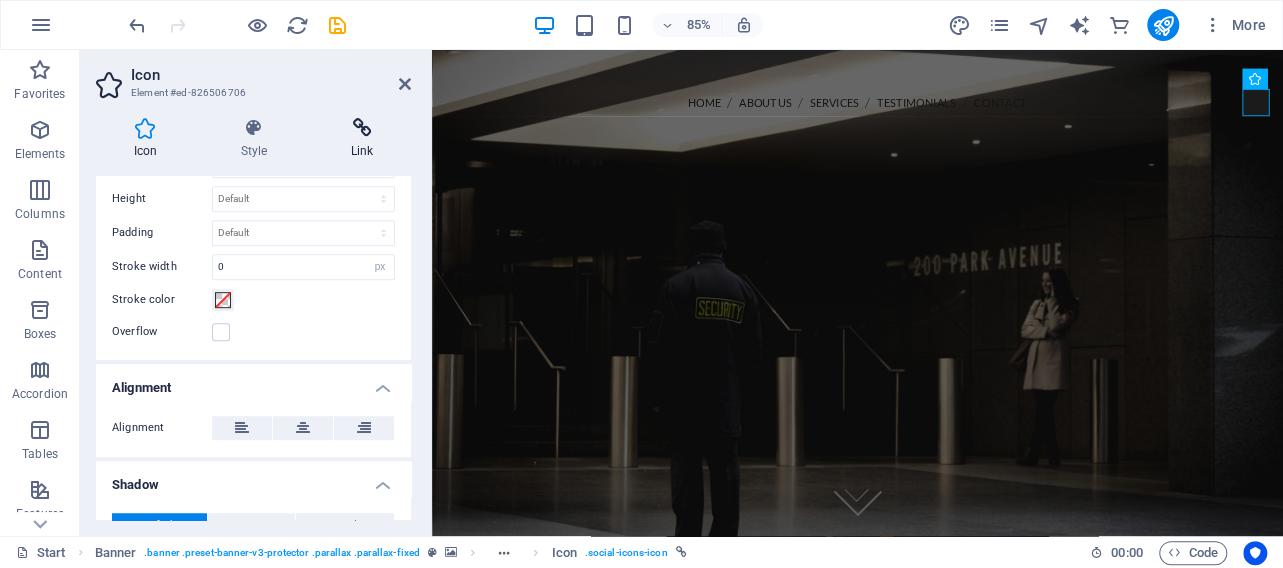 click at bounding box center (362, 128) 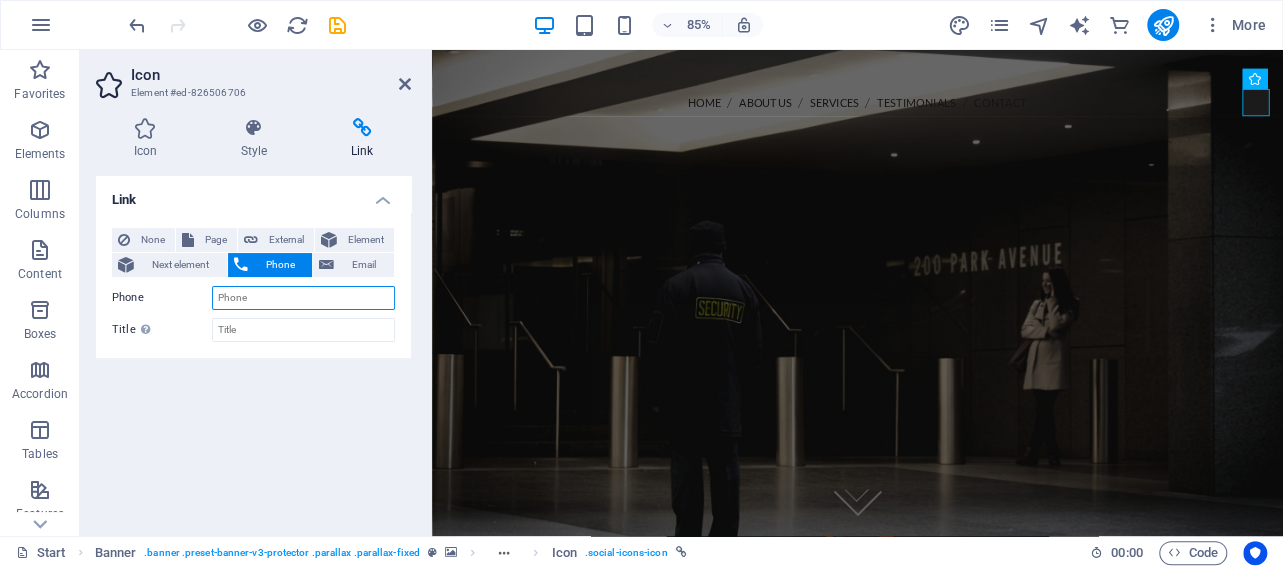click on "Phone" at bounding box center [303, 298] 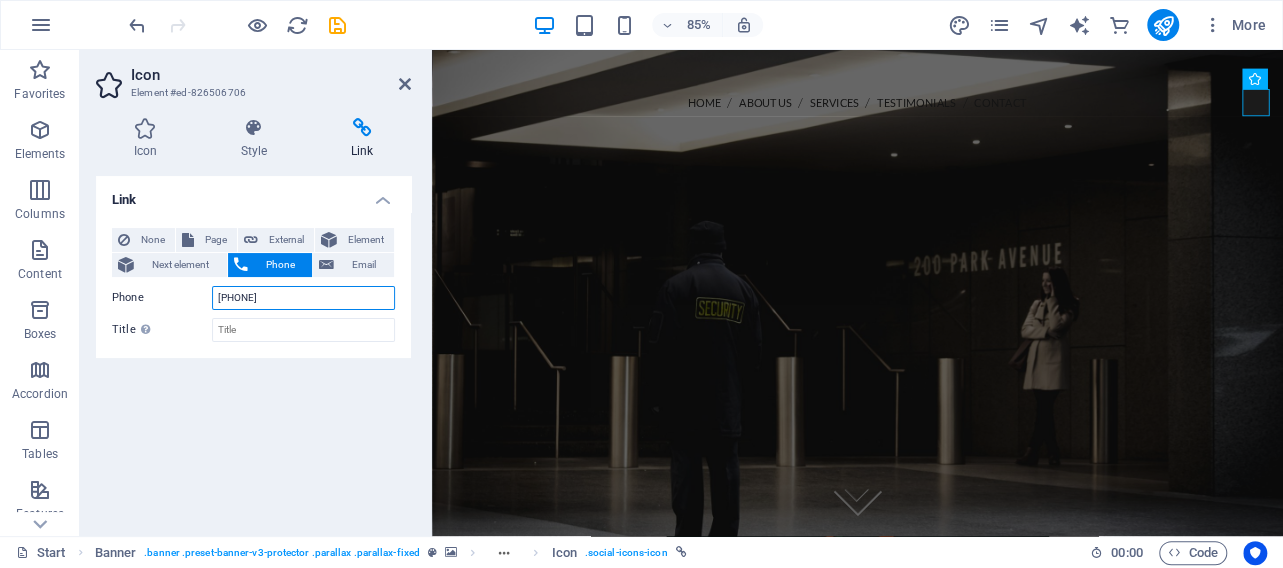 click on "[PHONE]" at bounding box center (303, 298) 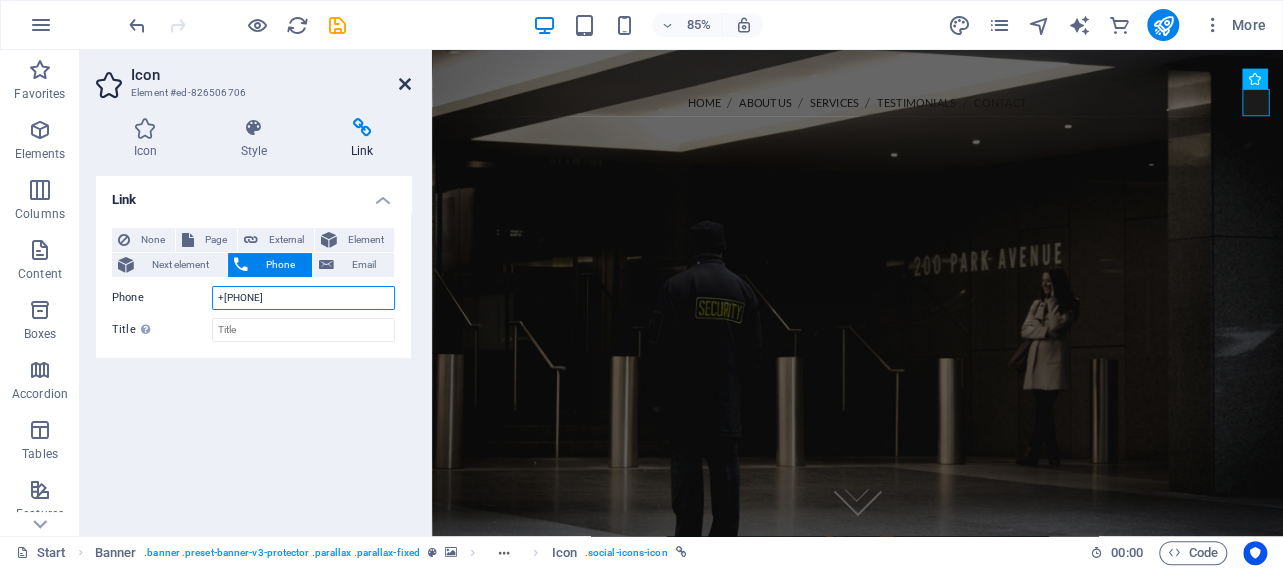 type on "+[PHONE]" 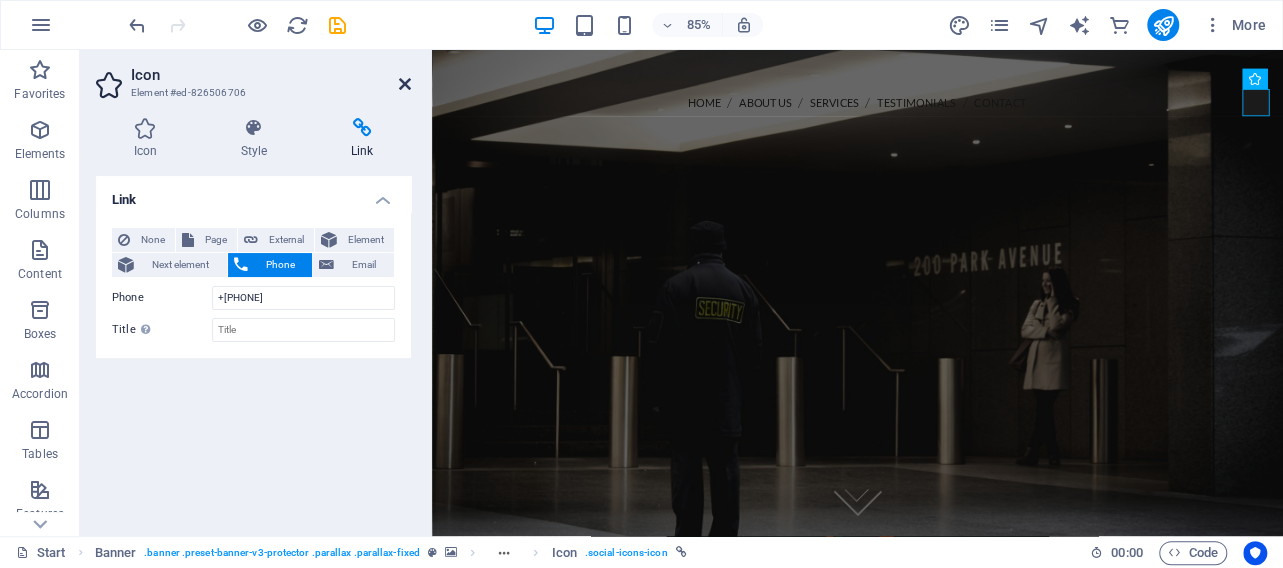 click at bounding box center [405, 84] 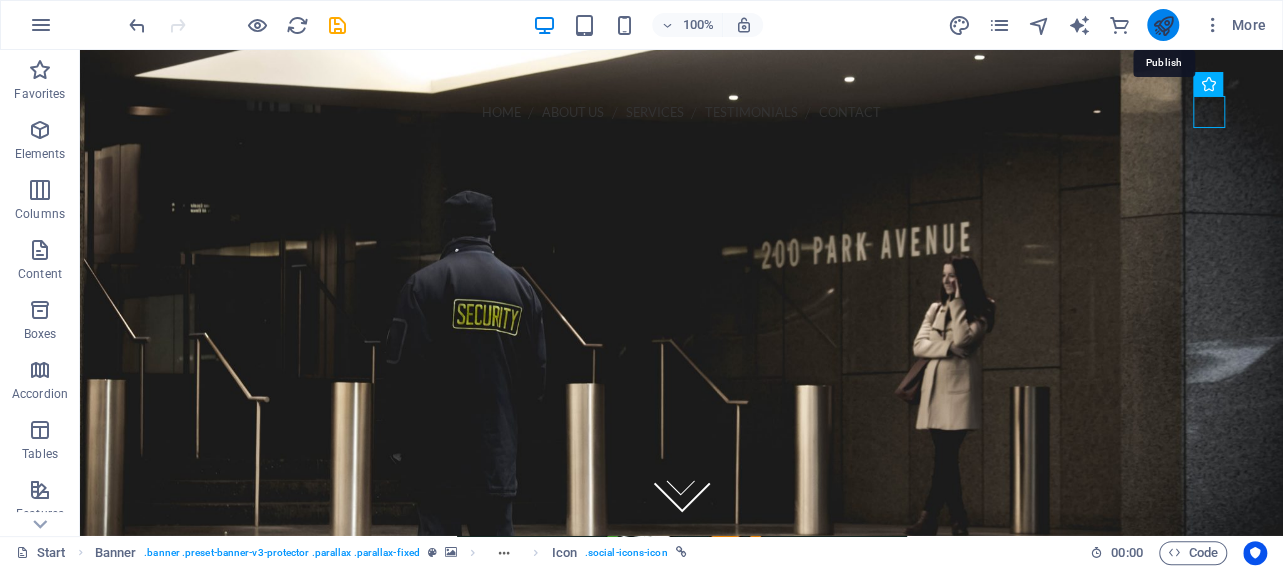 click at bounding box center (1162, 25) 